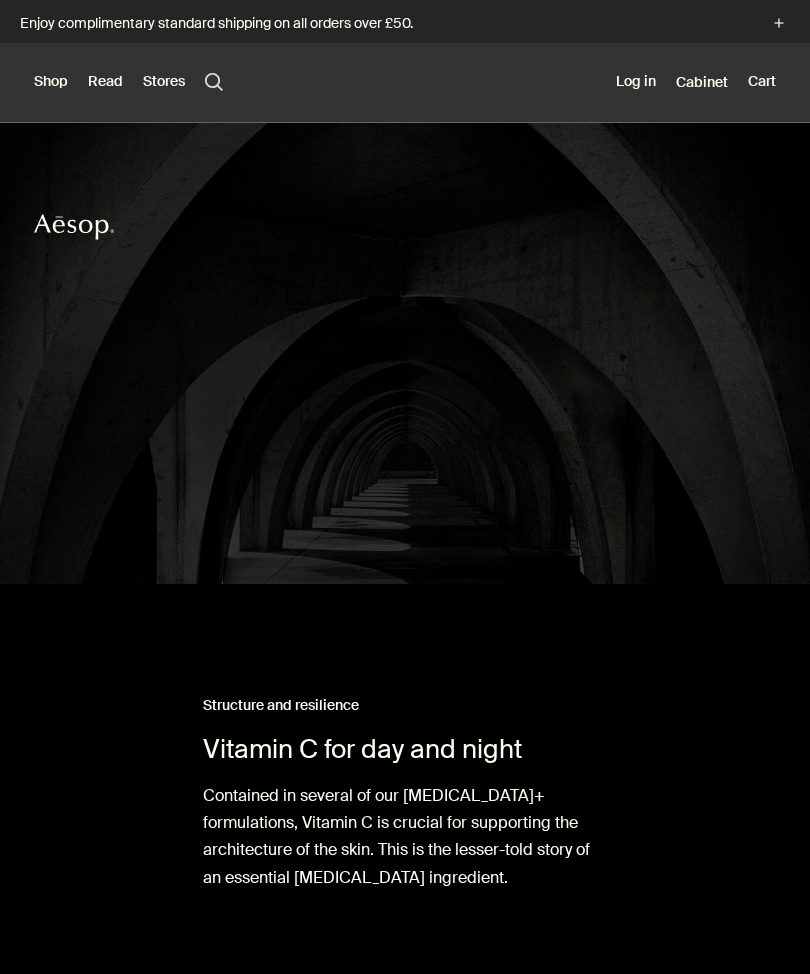 scroll, scrollTop: 0, scrollLeft: 0, axis: both 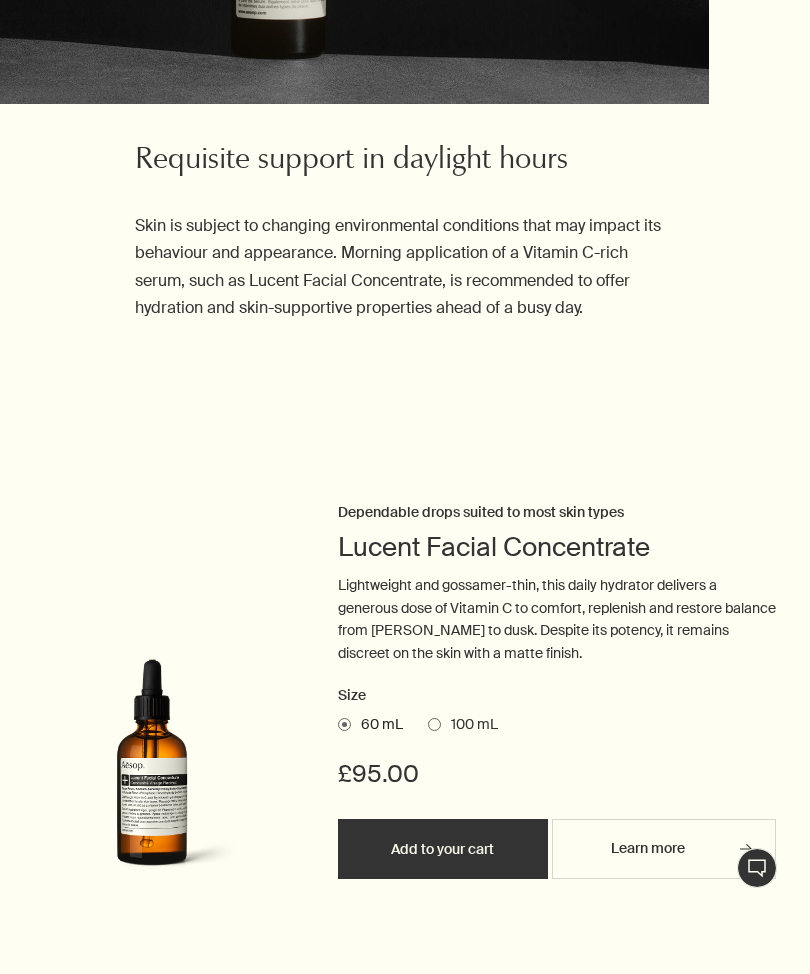 click on "60 mL" at bounding box center (377, 725) 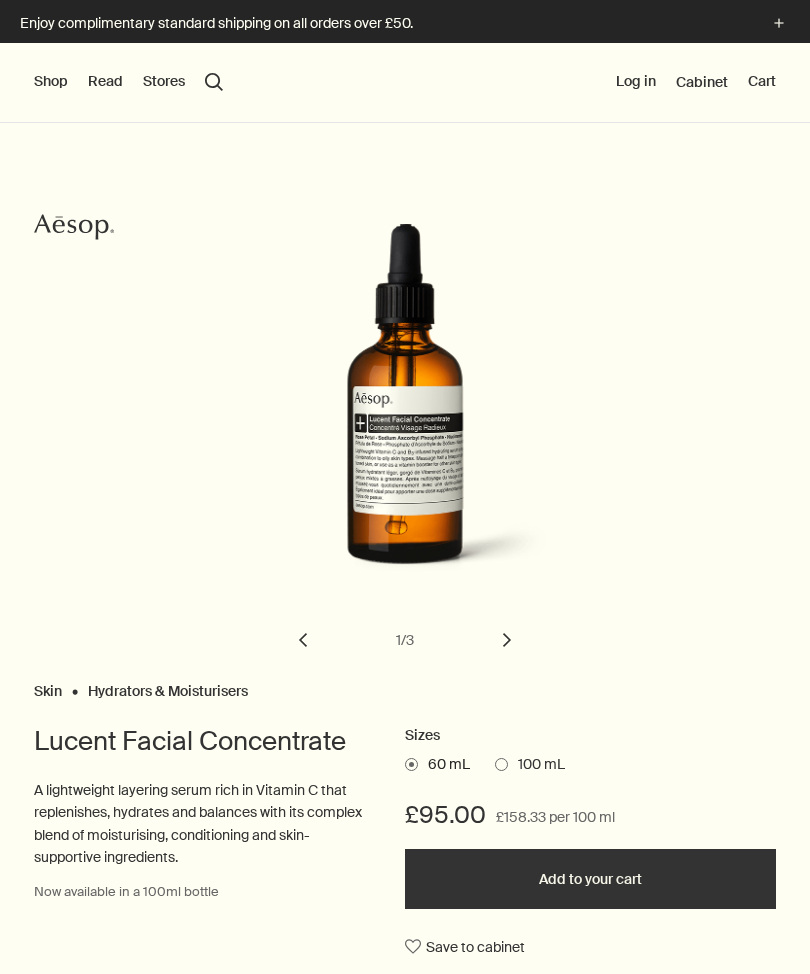 scroll, scrollTop: 0, scrollLeft: 0, axis: both 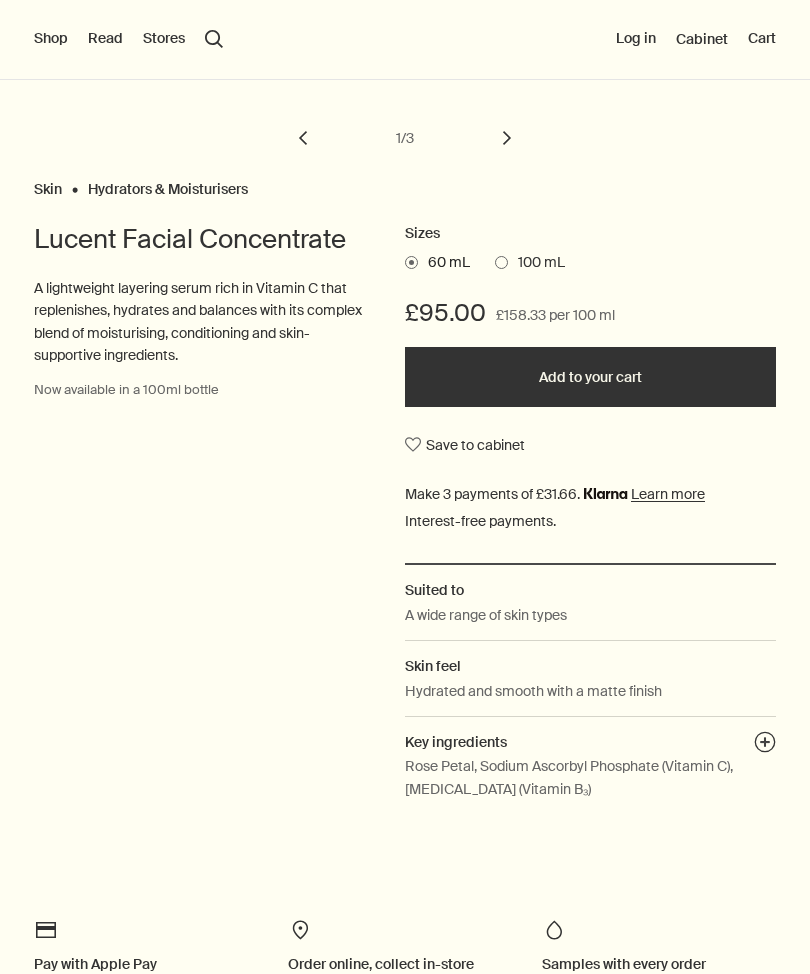 click on "plusAndCloseWithCircle" at bounding box center [765, 745] 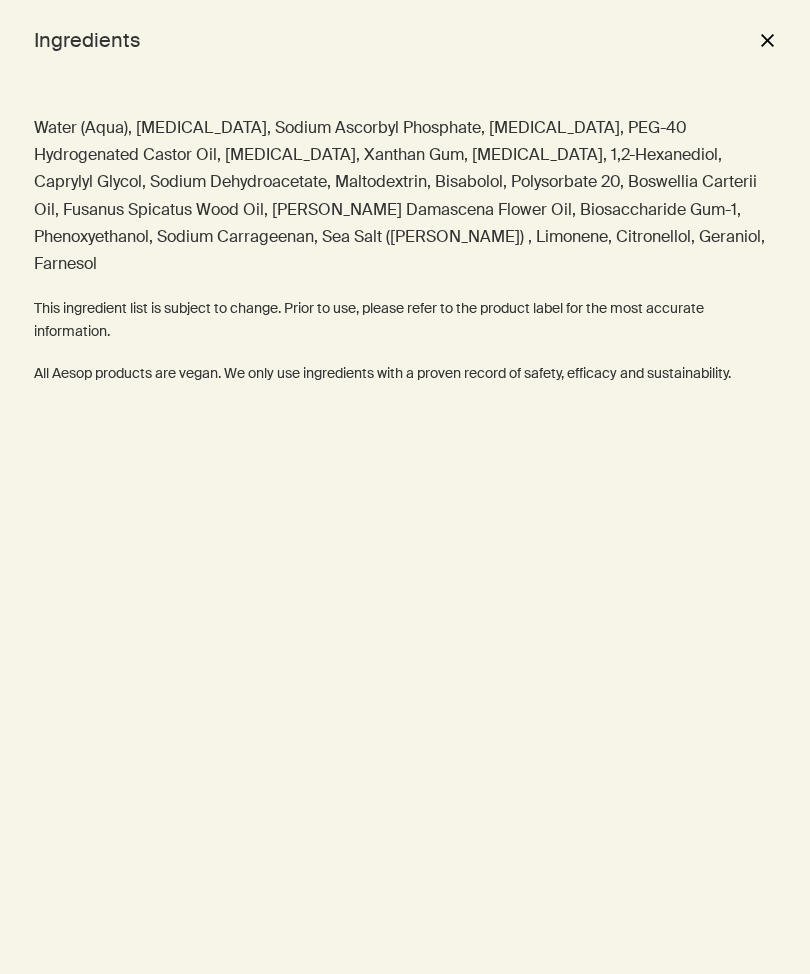 click on "close" at bounding box center [767, 40] 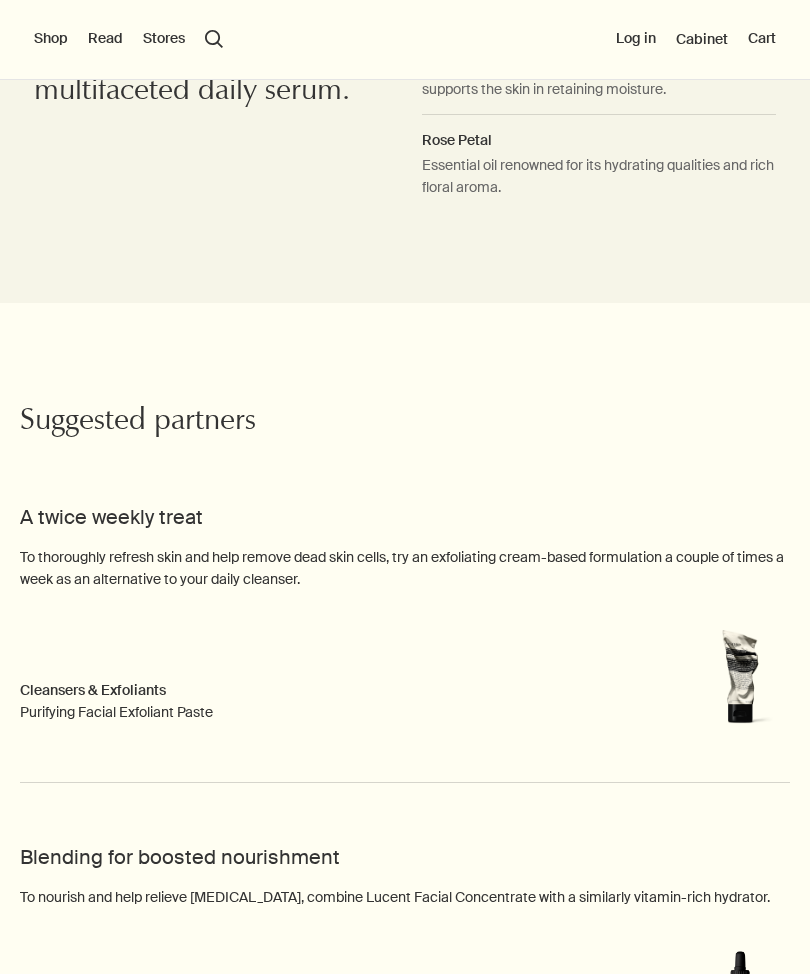 scroll, scrollTop: 3272, scrollLeft: 0, axis: vertical 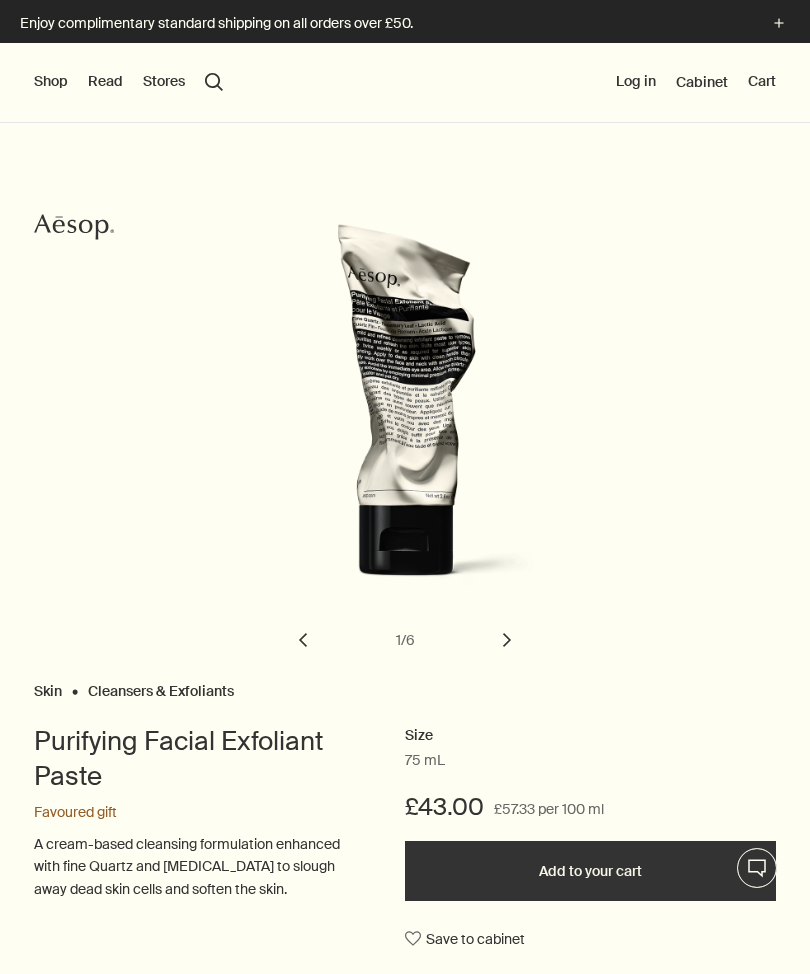 click on "chevron" at bounding box center (507, 640) 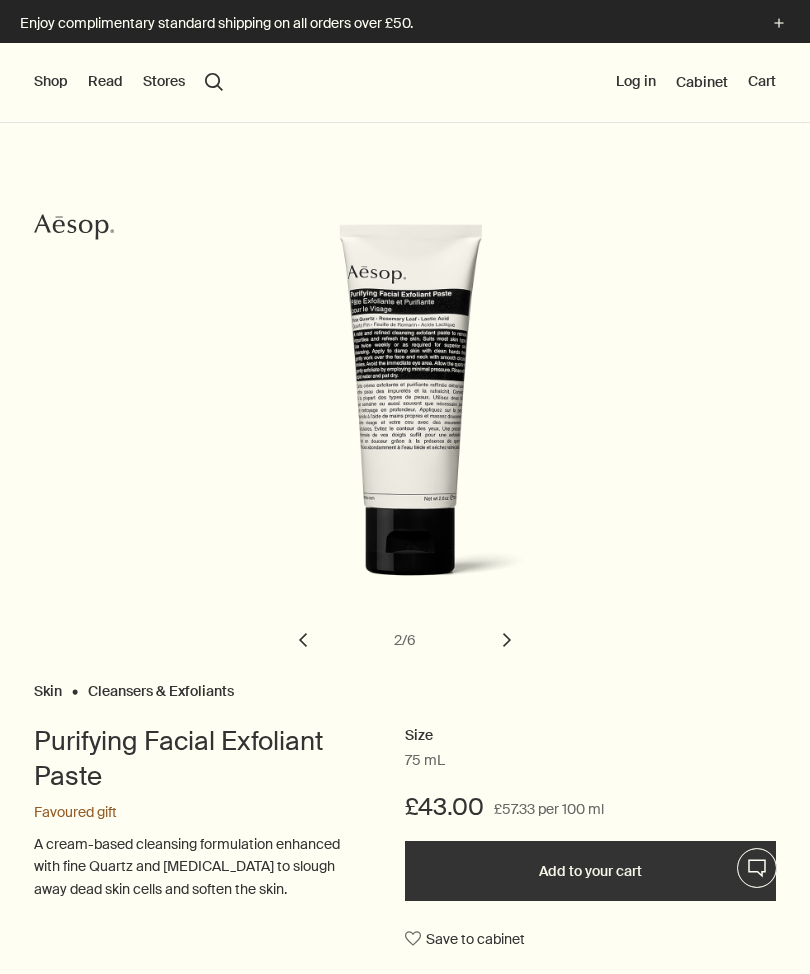 click on "chevron" at bounding box center [507, 640] 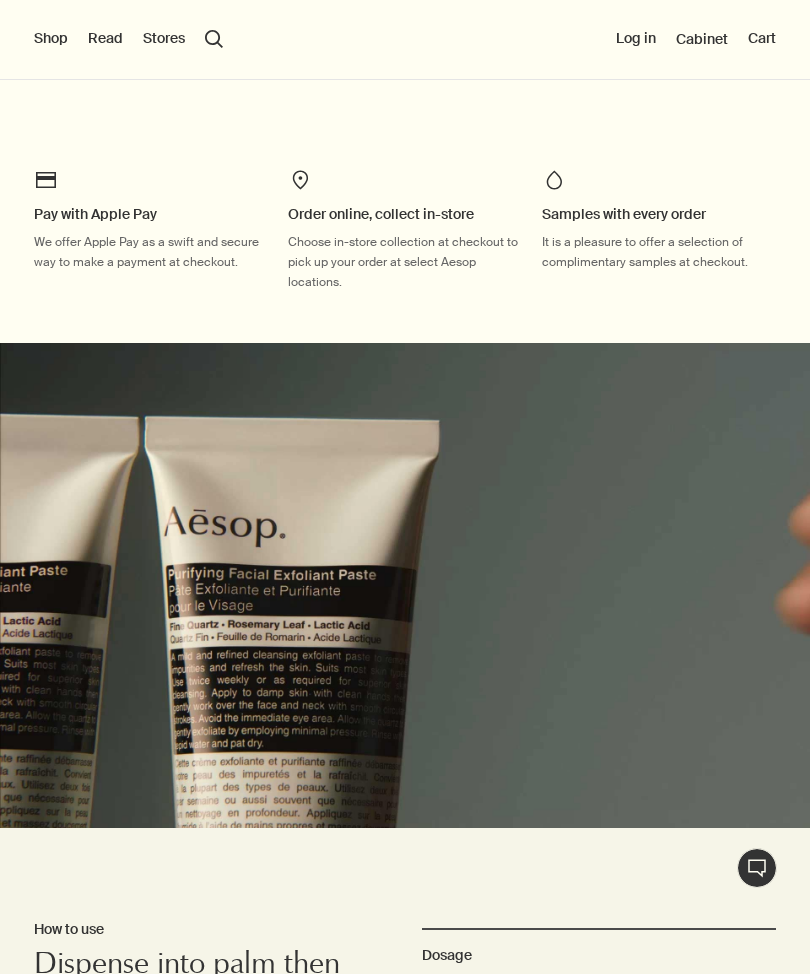 scroll, scrollTop: 1246, scrollLeft: 0, axis: vertical 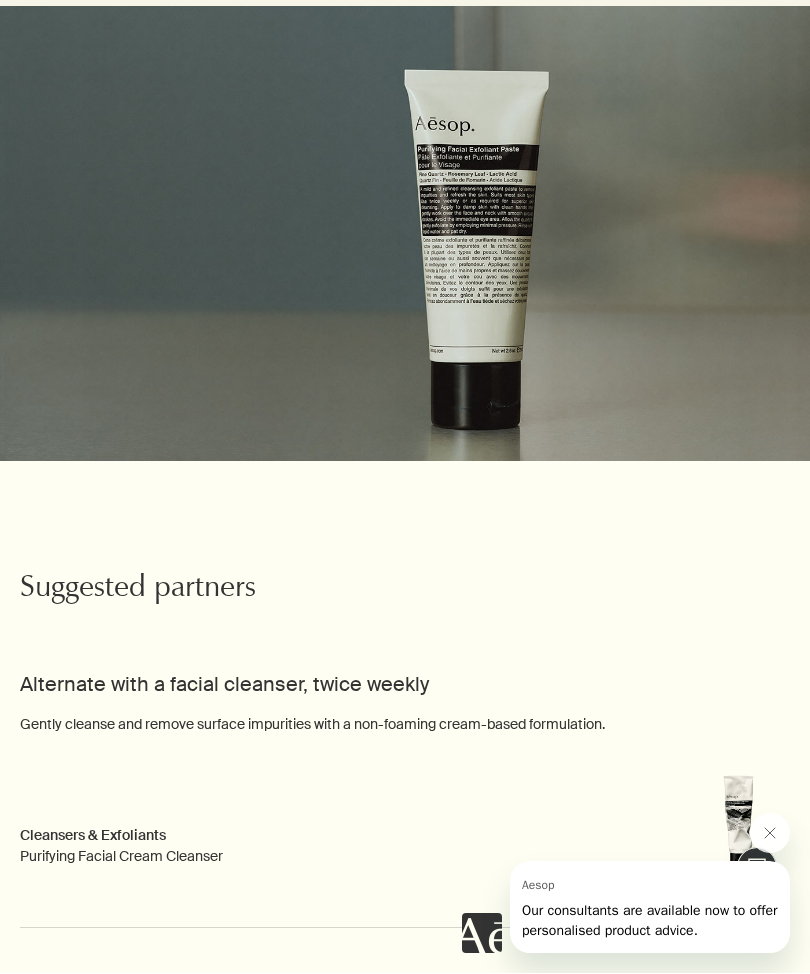 click 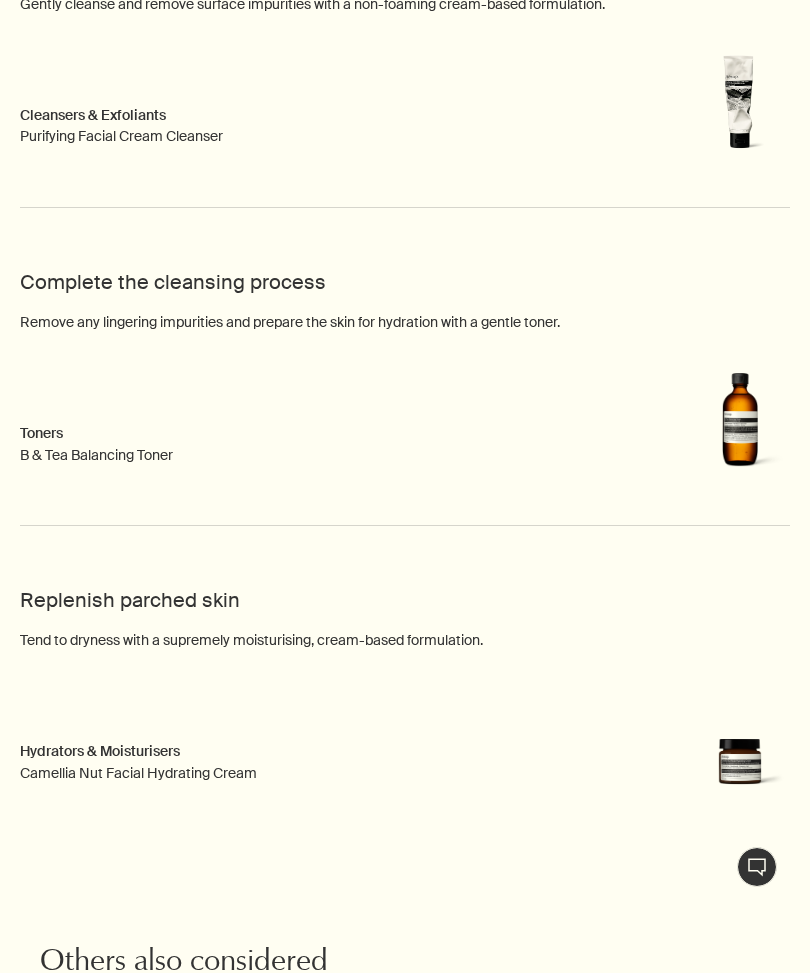 scroll, scrollTop: 3347, scrollLeft: 0, axis: vertical 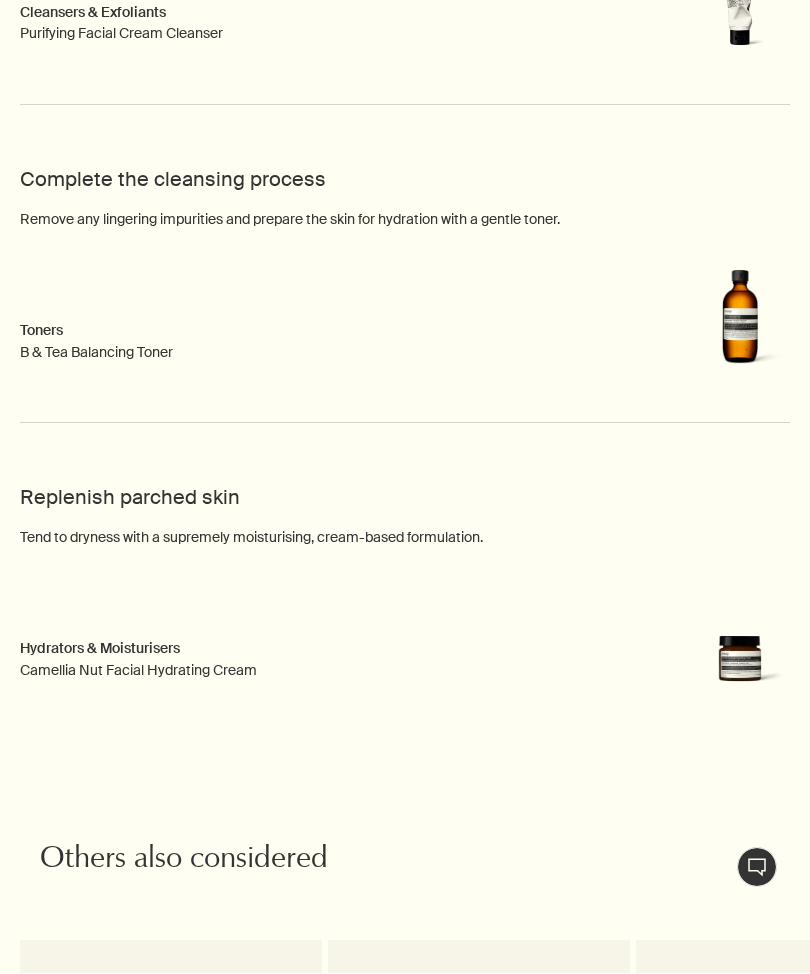click at bounding box center [740, 640] 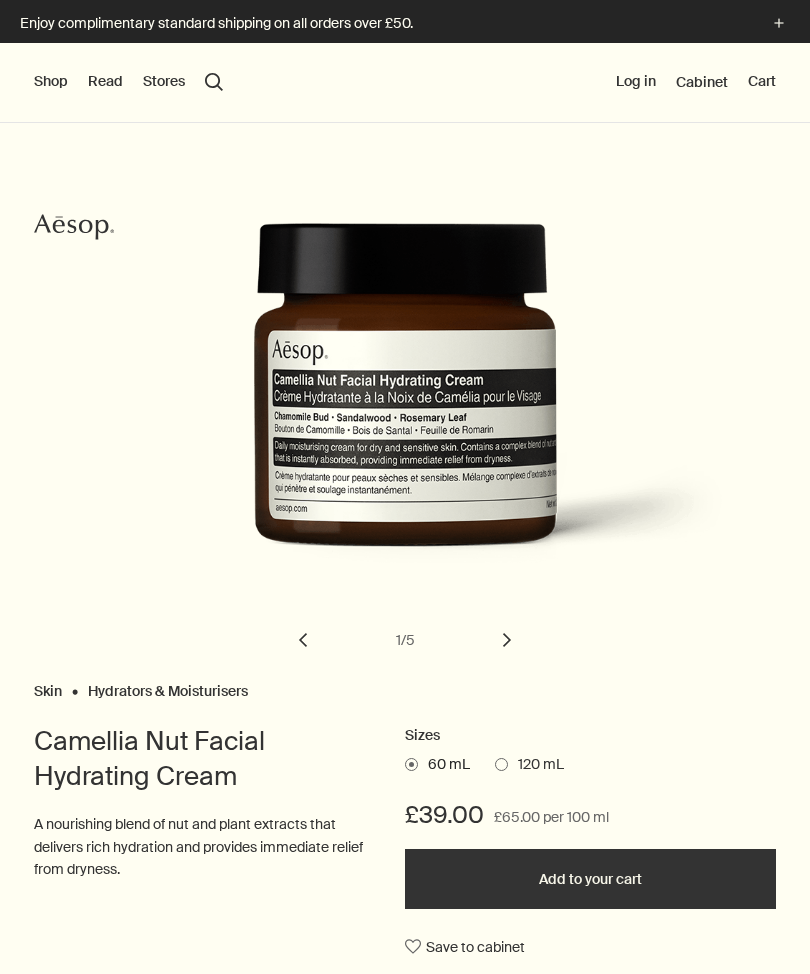 scroll, scrollTop: 0, scrollLeft: 0, axis: both 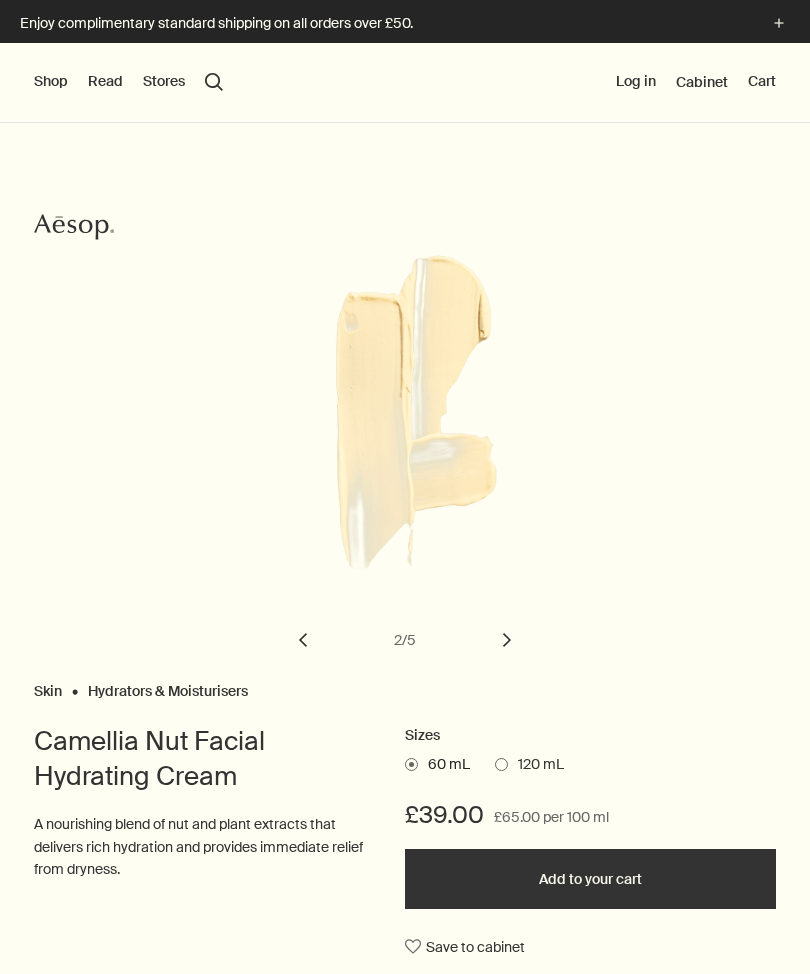 click on "chevron" at bounding box center [507, 640] 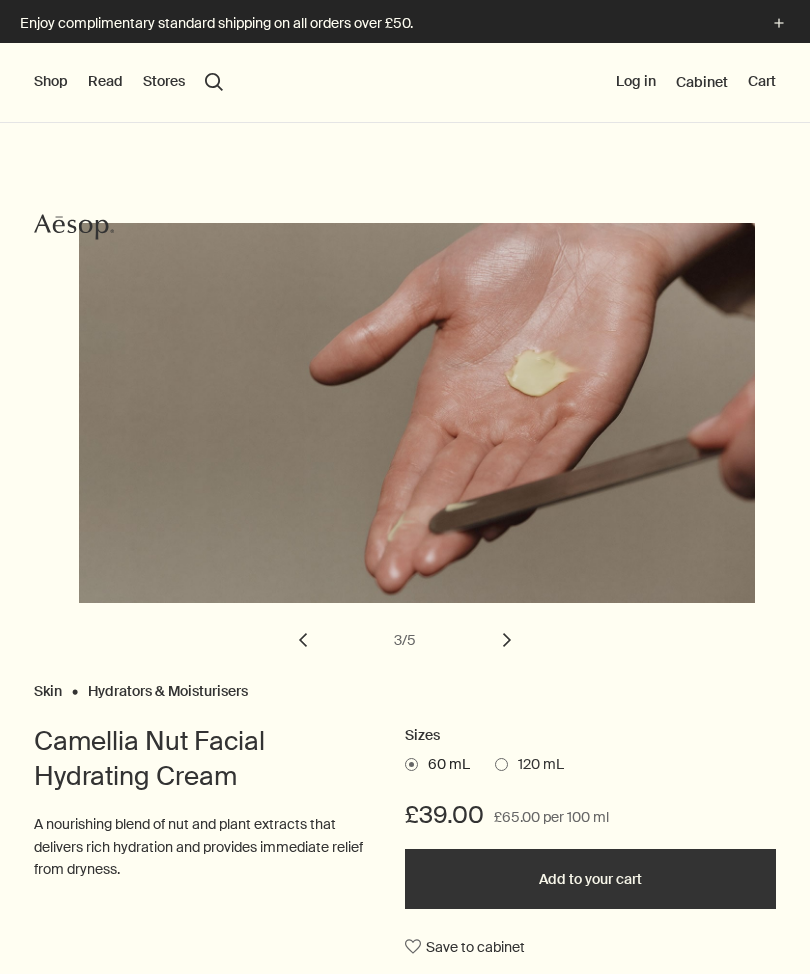 click on "chevron" at bounding box center (507, 640) 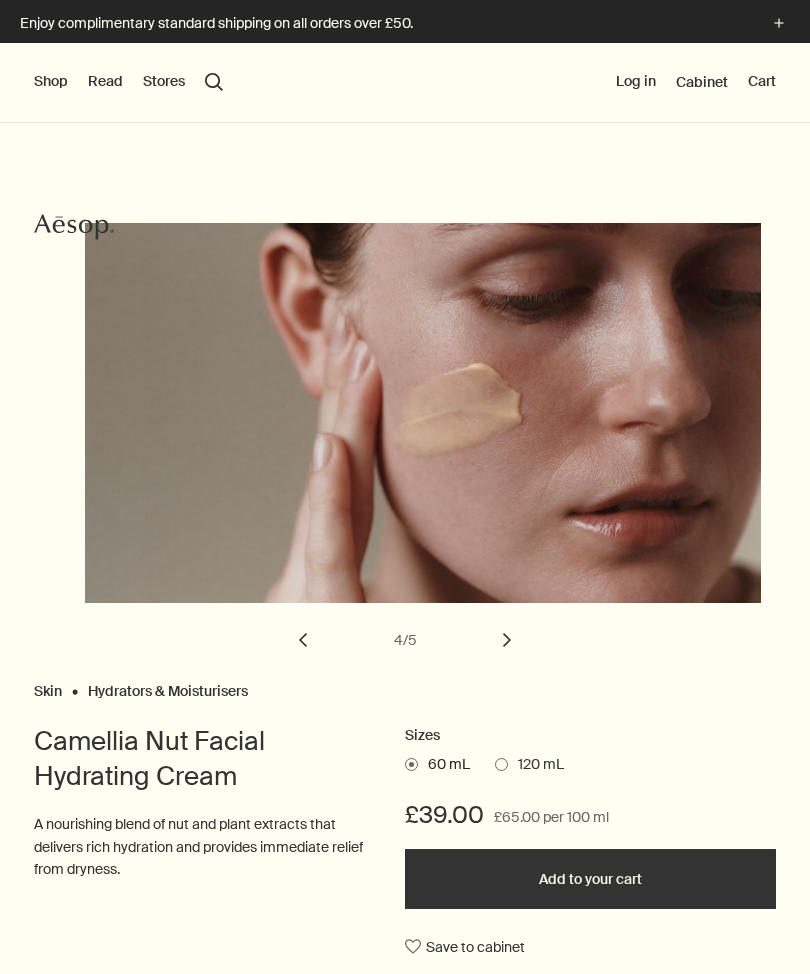 click on "chevron" at bounding box center (507, 640) 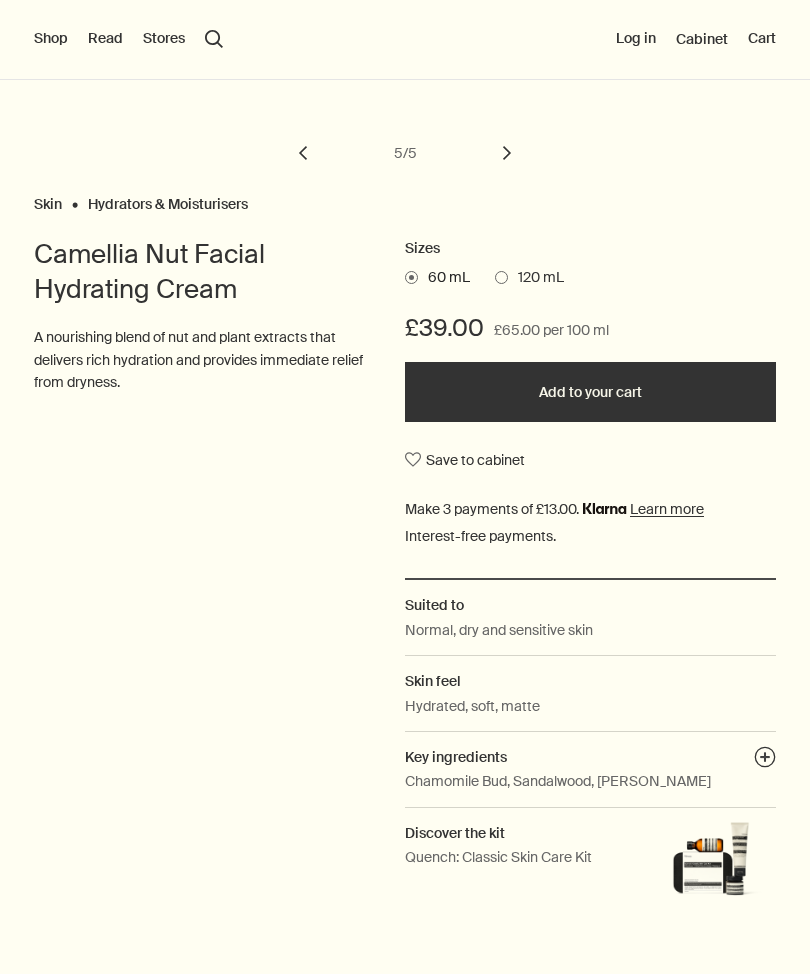 scroll, scrollTop: 521, scrollLeft: 0, axis: vertical 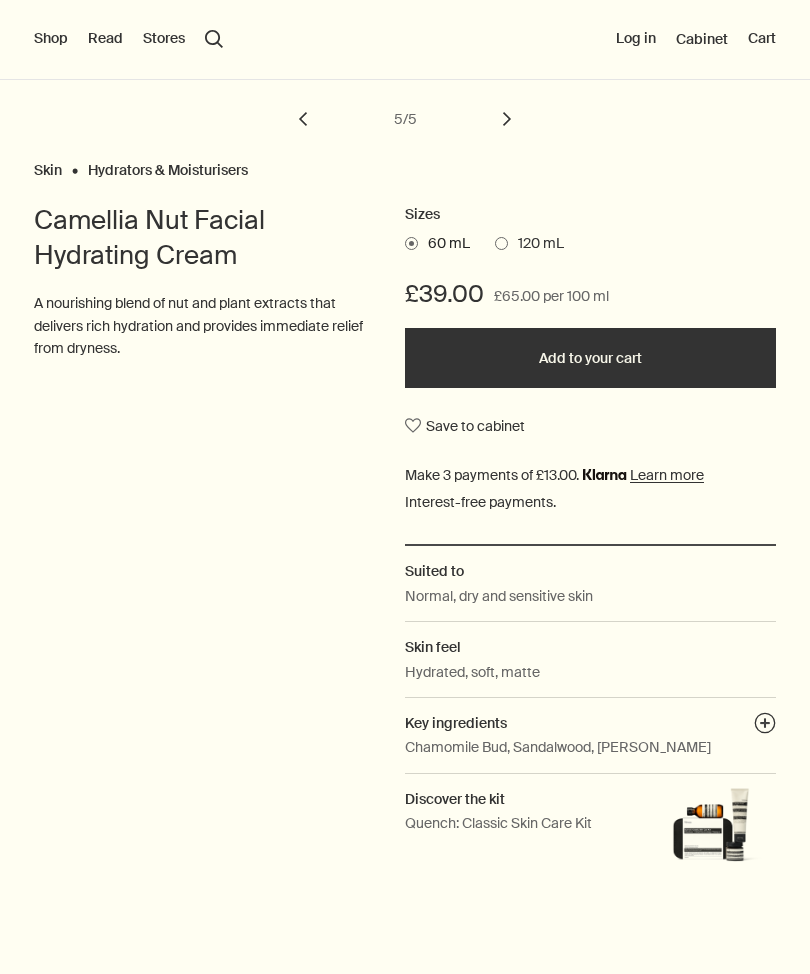 click on "plusAndCloseWithCircle" at bounding box center (765, 726) 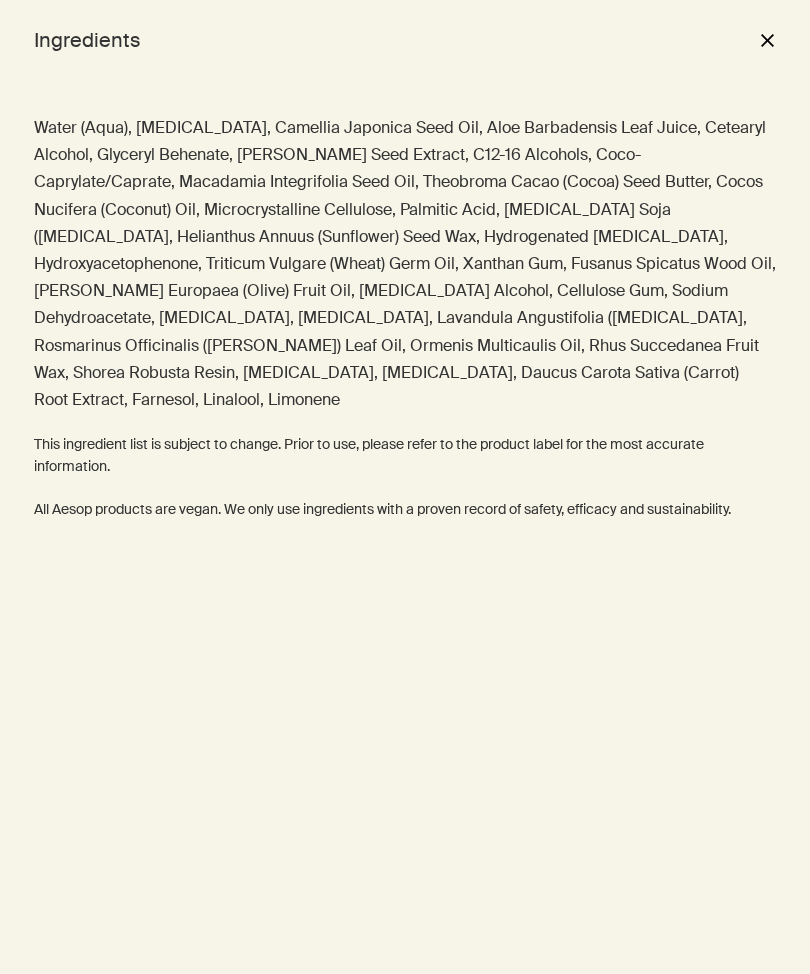 click on "close" at bounding box center [767, 40] 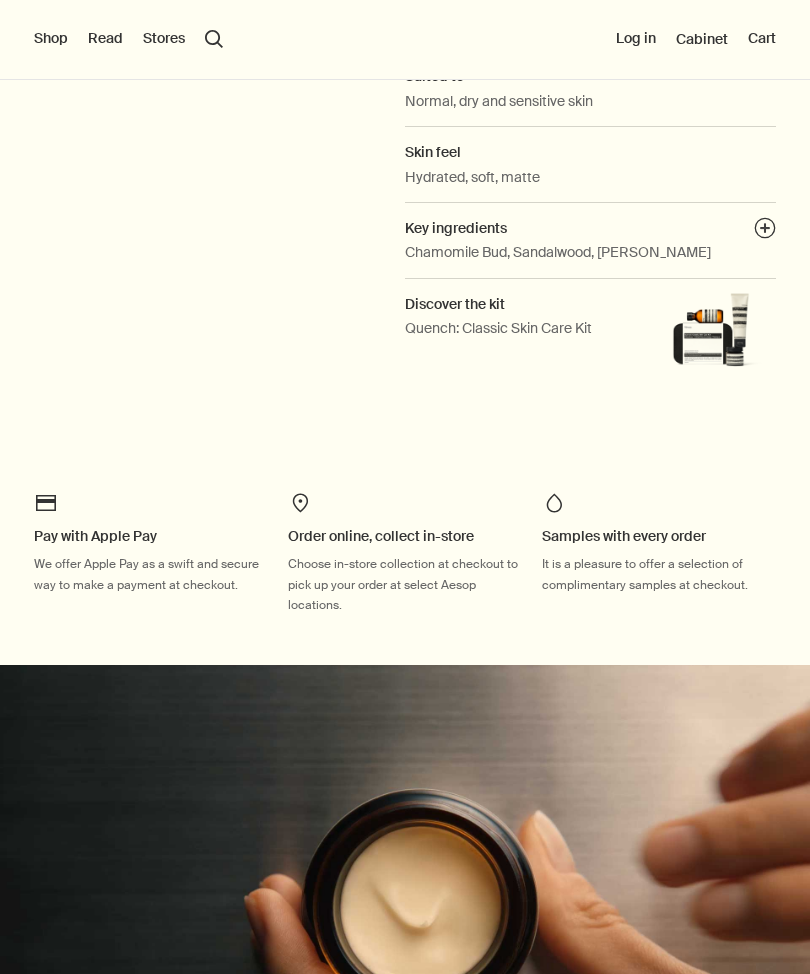 scroll, scrollTop: 1017, scrollLeft: 0, axis: vertical 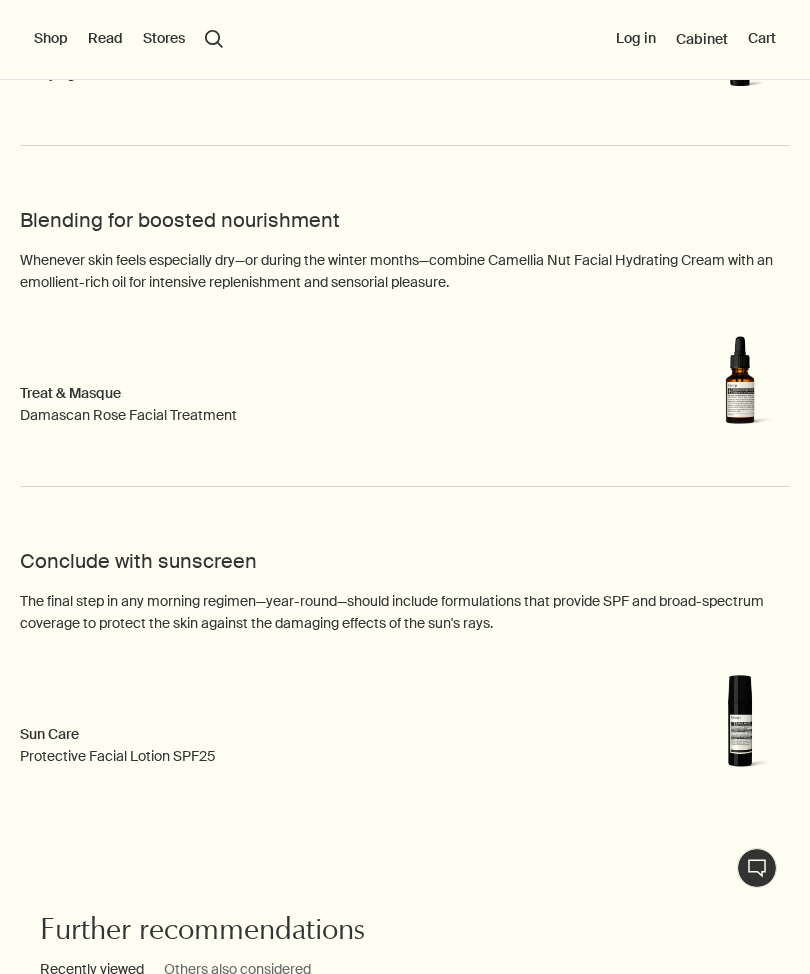 click at bounding box center (740, 384) 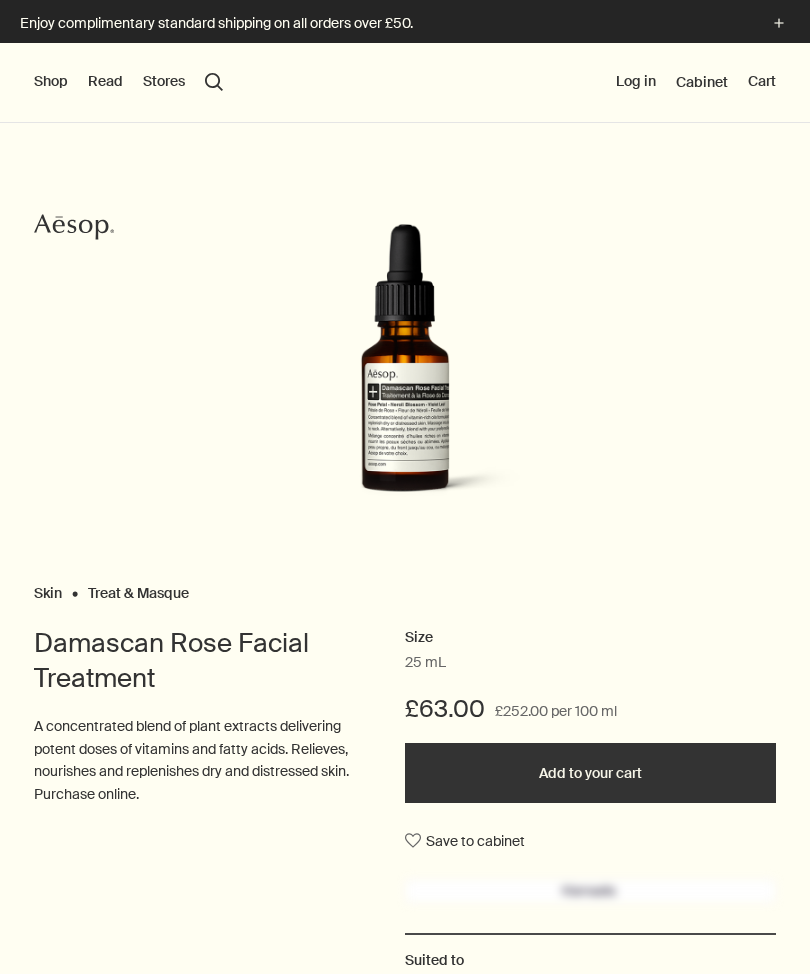 scroll, scrollTop: 0, scrollLeft: 0, axis: both 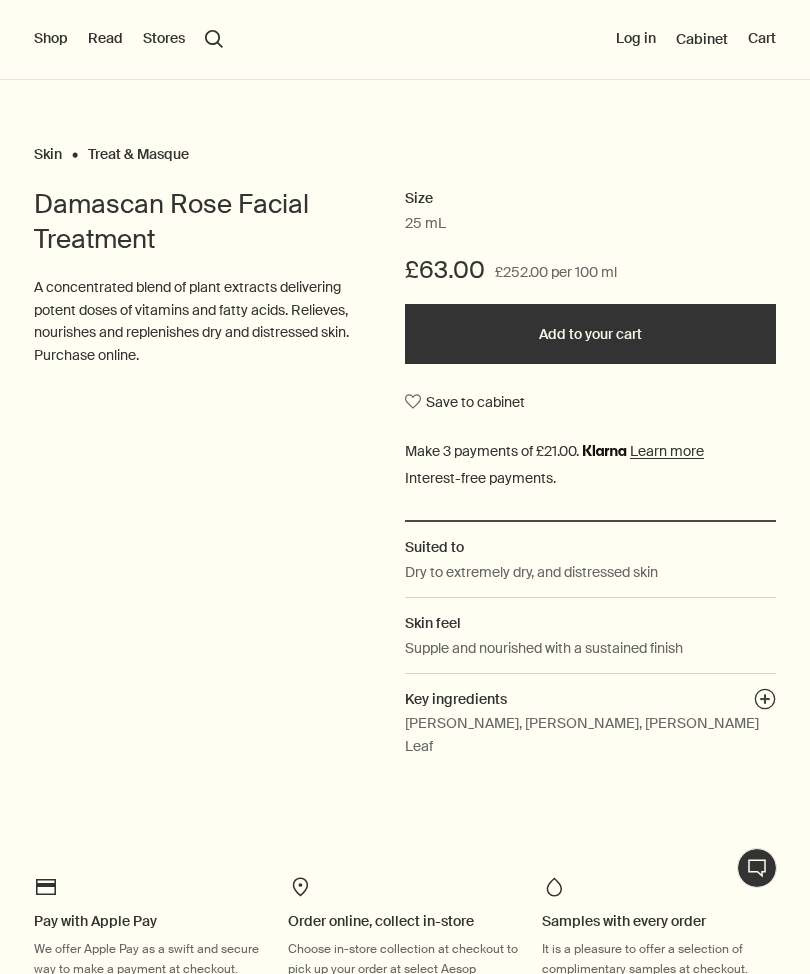 click on "plusAndCloseWithCircle" at bounding box center (765, 702) 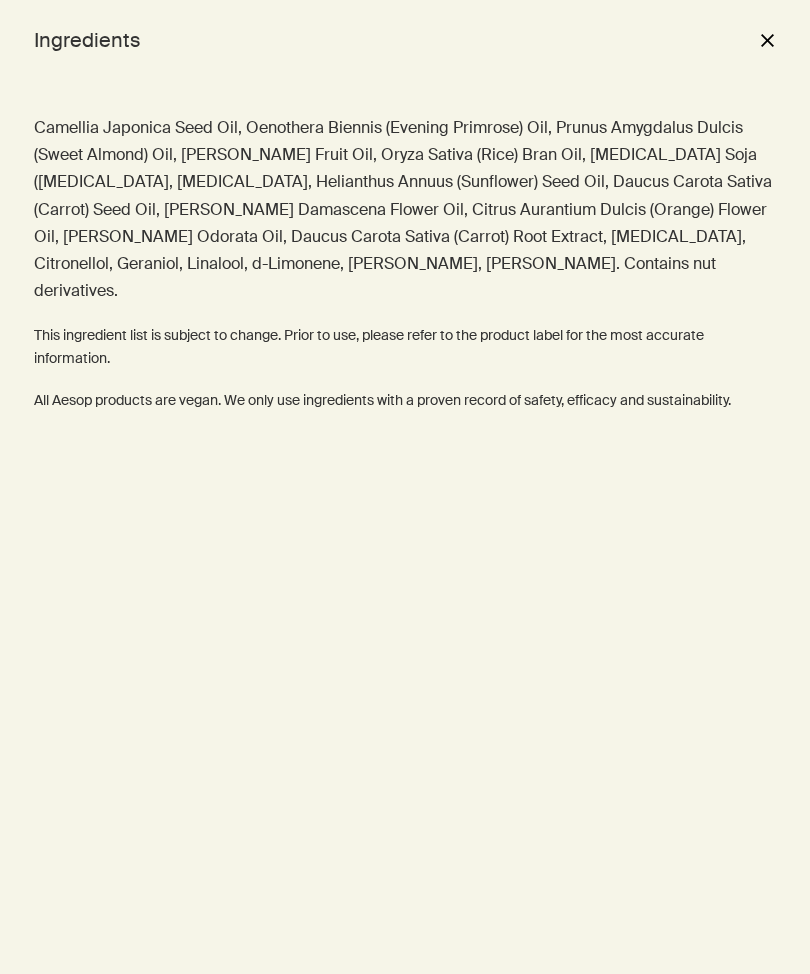 click on "close" at bounding box center [767, 40] 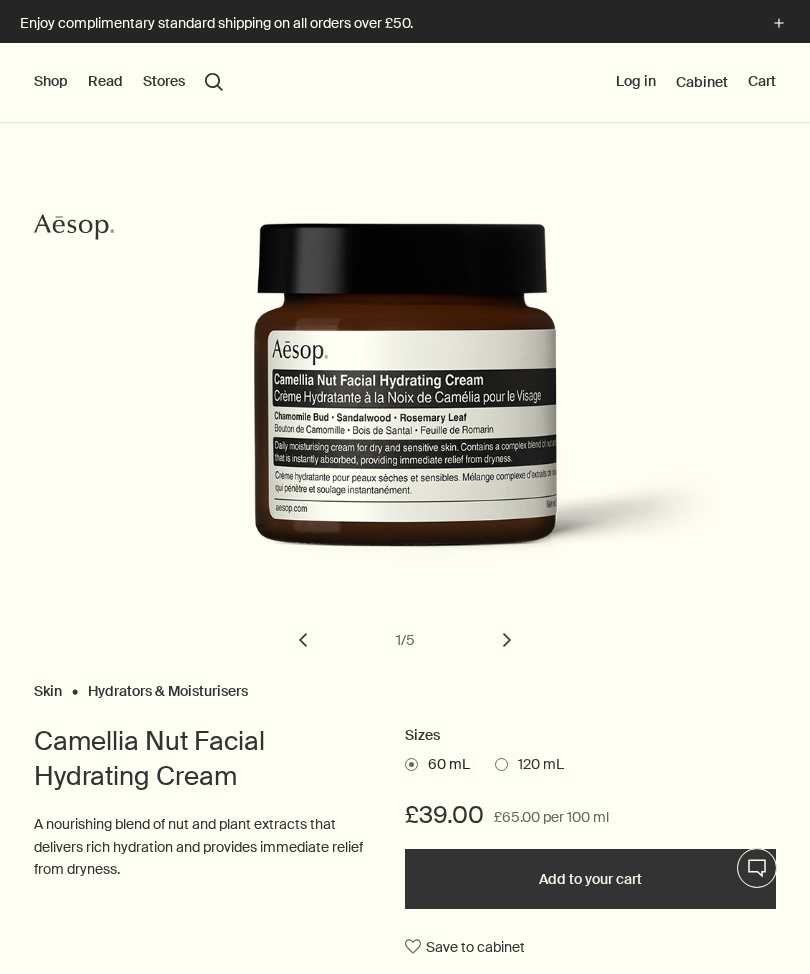 scroll, scrollTop: 0, scrollLeft: 0, axis: both 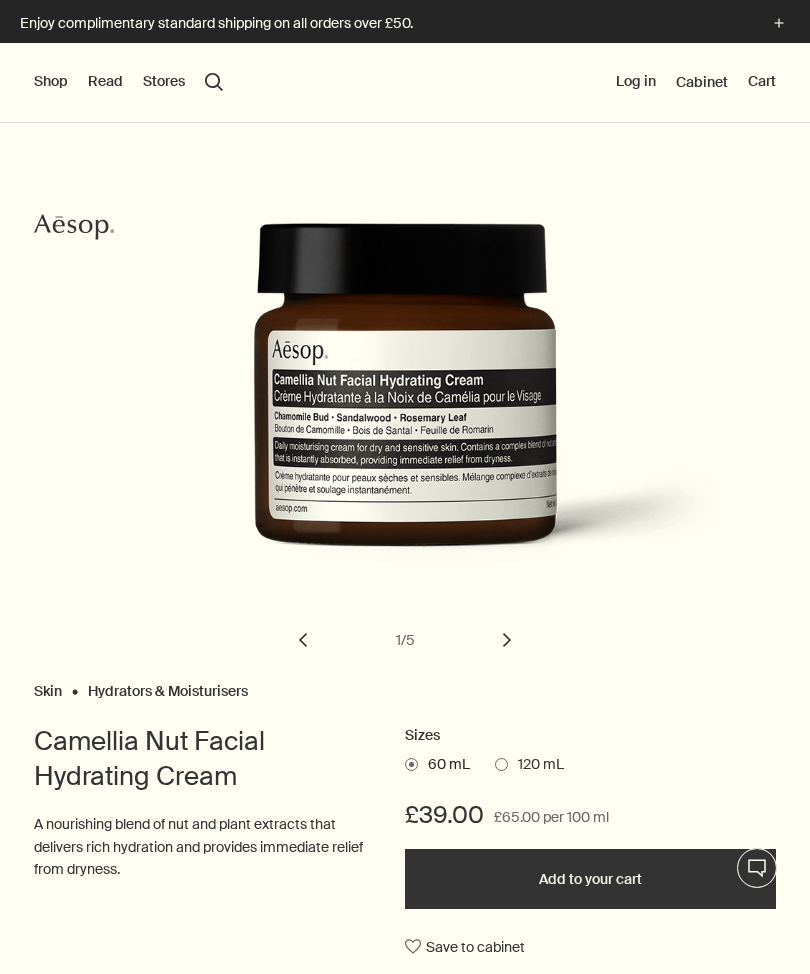 click on "chevron" at bounding box center [507, 640] 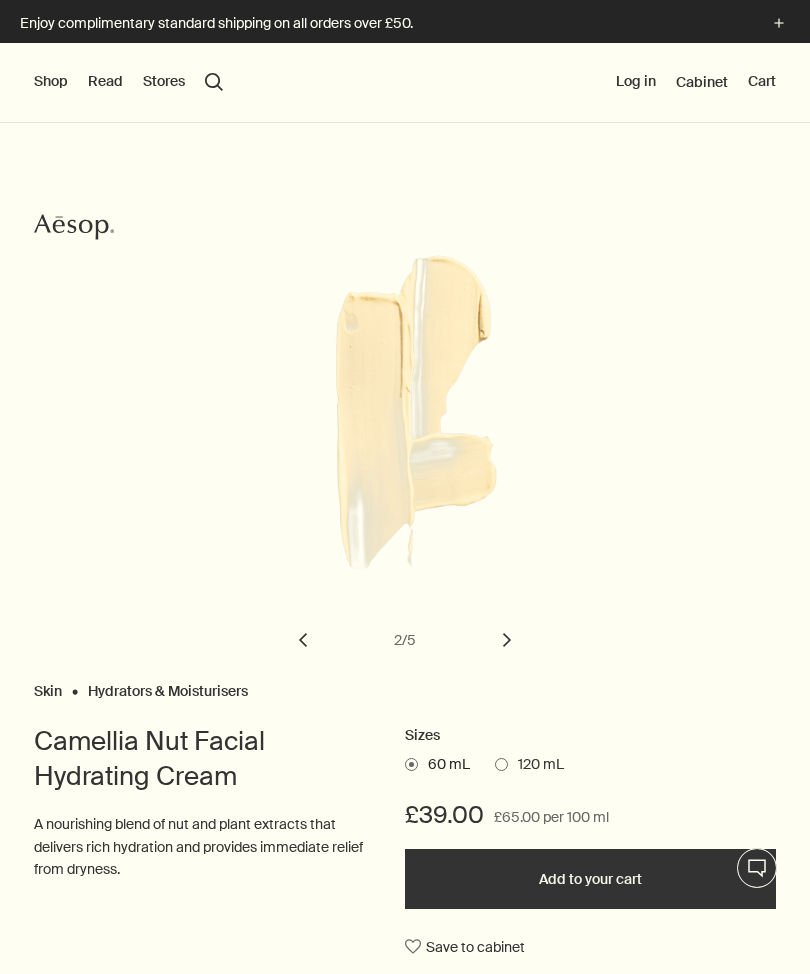 click on "chevron" at bounding box center [507, 640] 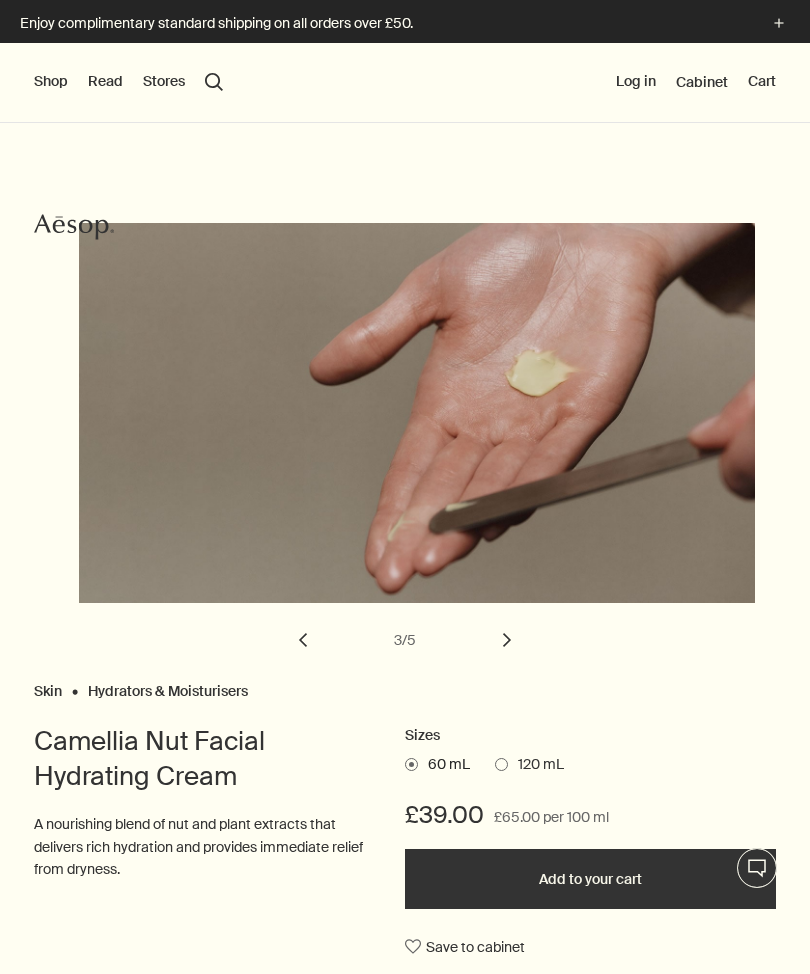 click on "chevron" at bounding box center (507, 640) 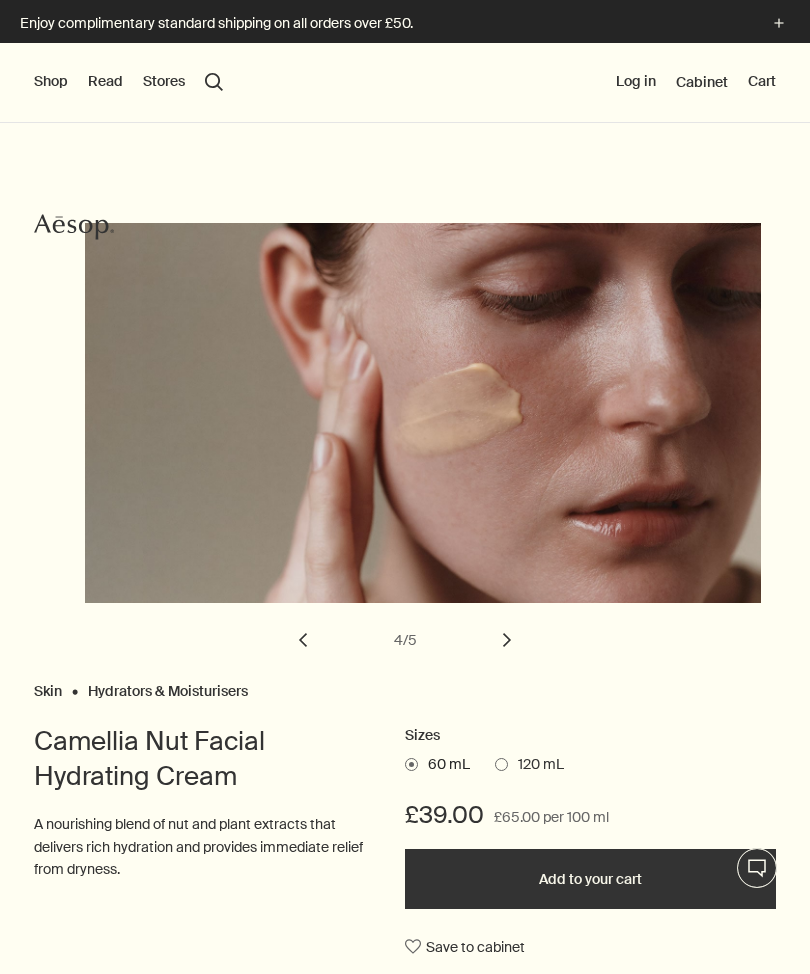 click on "chevron" at bounding box center [507, 640] 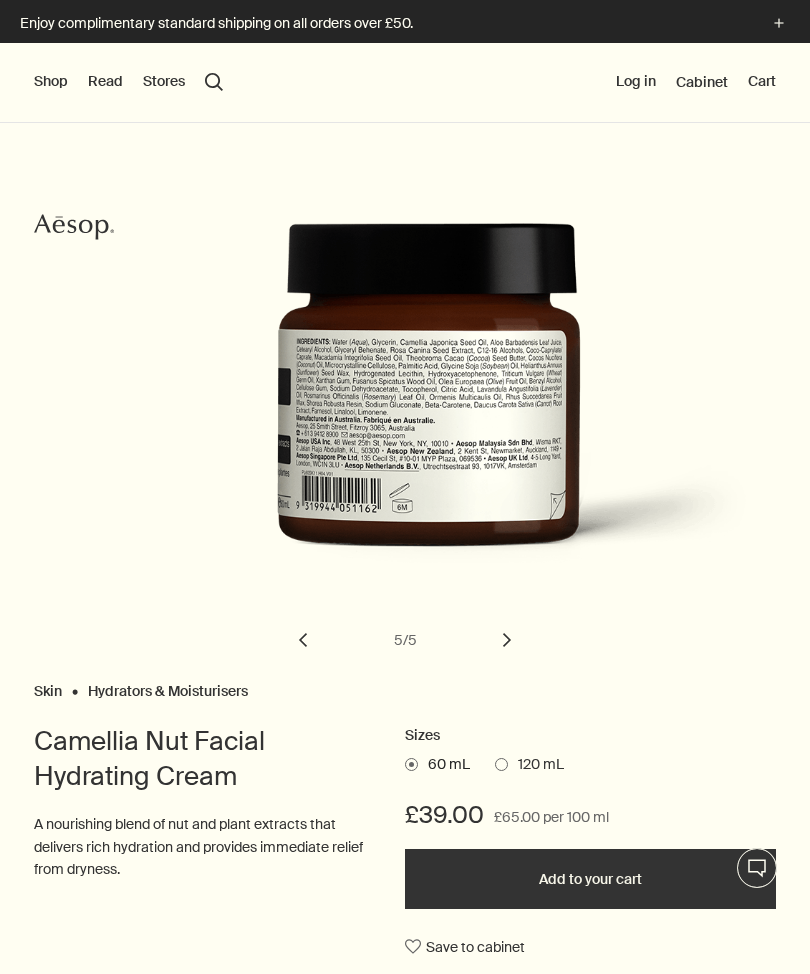 click on "Add to your cart" at bounding box center (590, 879) 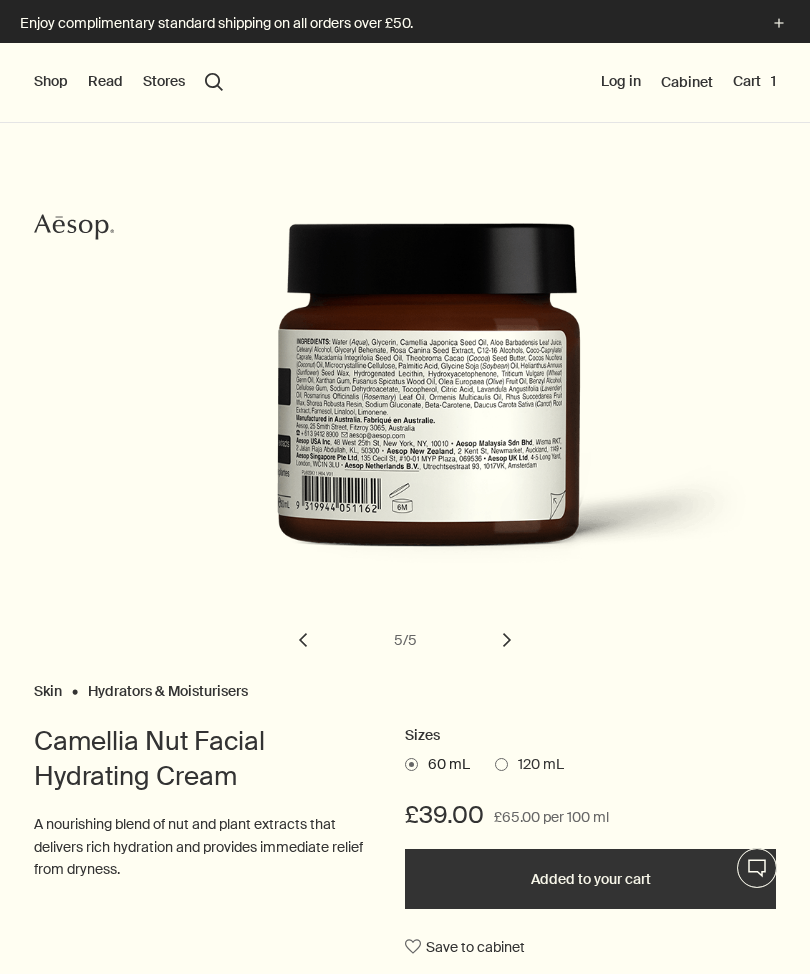 click on "plus" 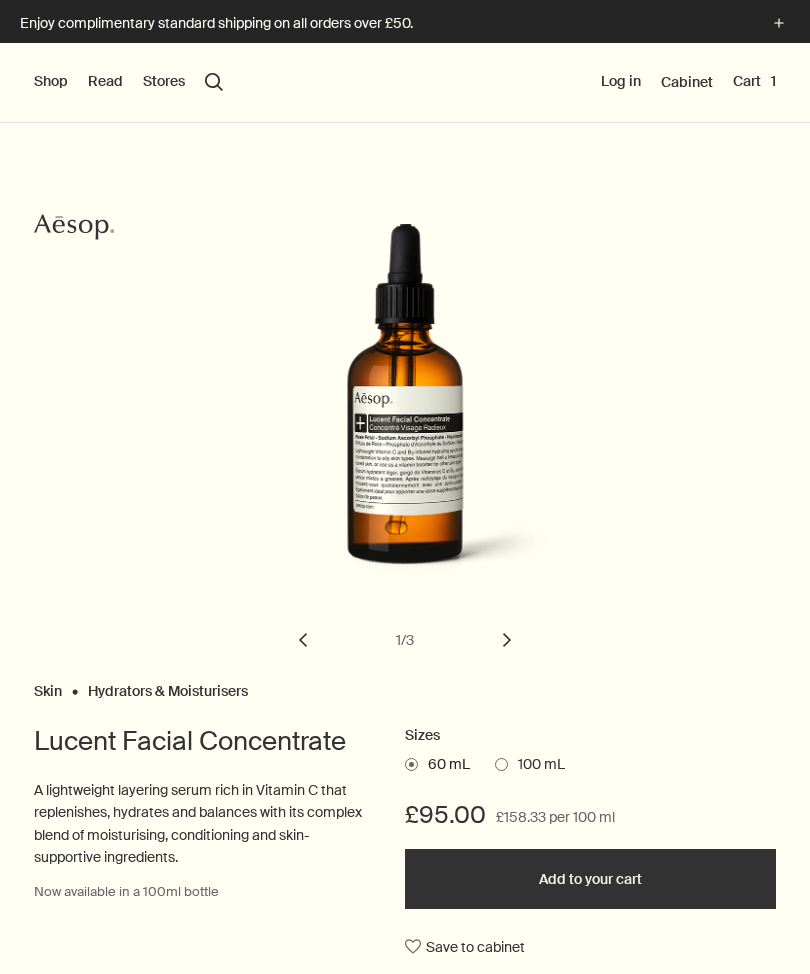 scroll, scrollTop: 0, scrollLeft: 0, axis: both 